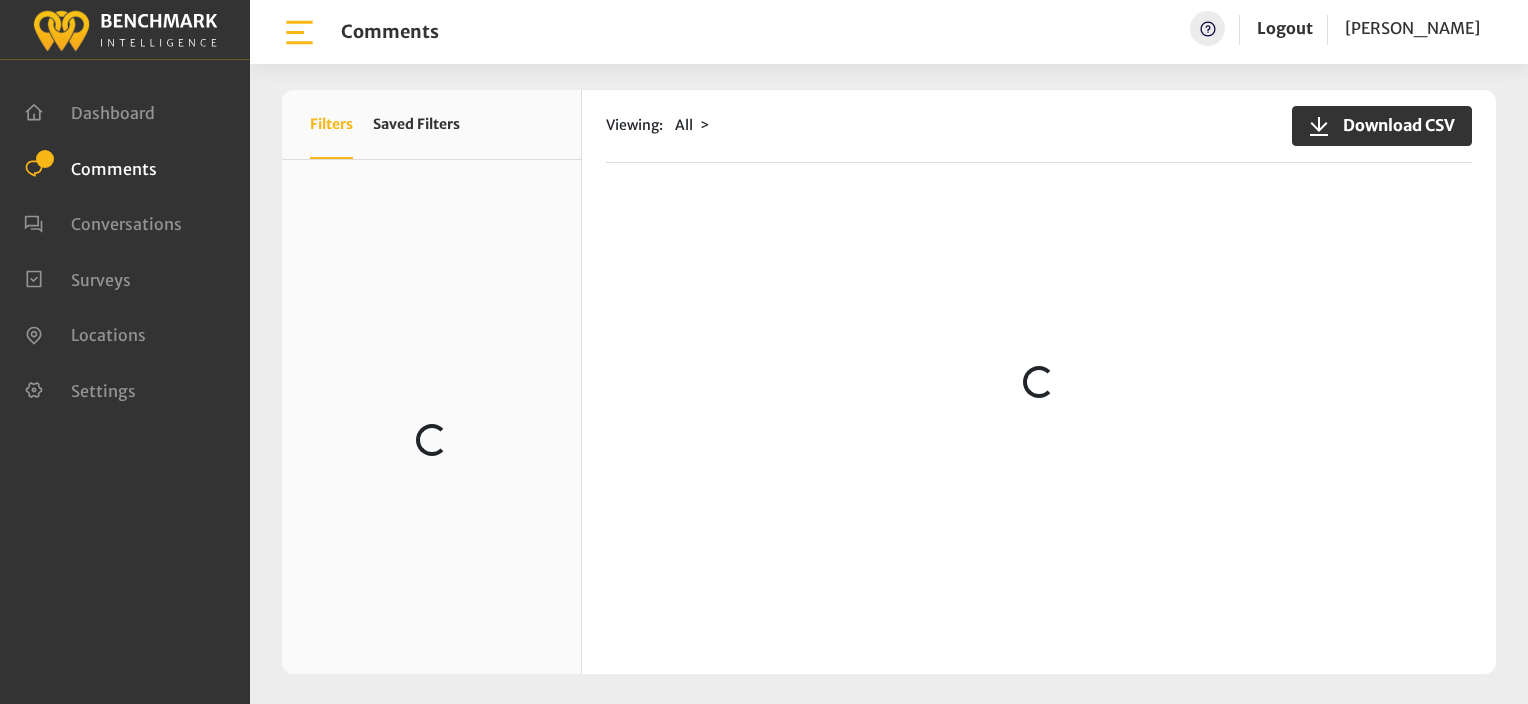 scroll, scrollTop: 0, scrollLeft: 0, axis: both 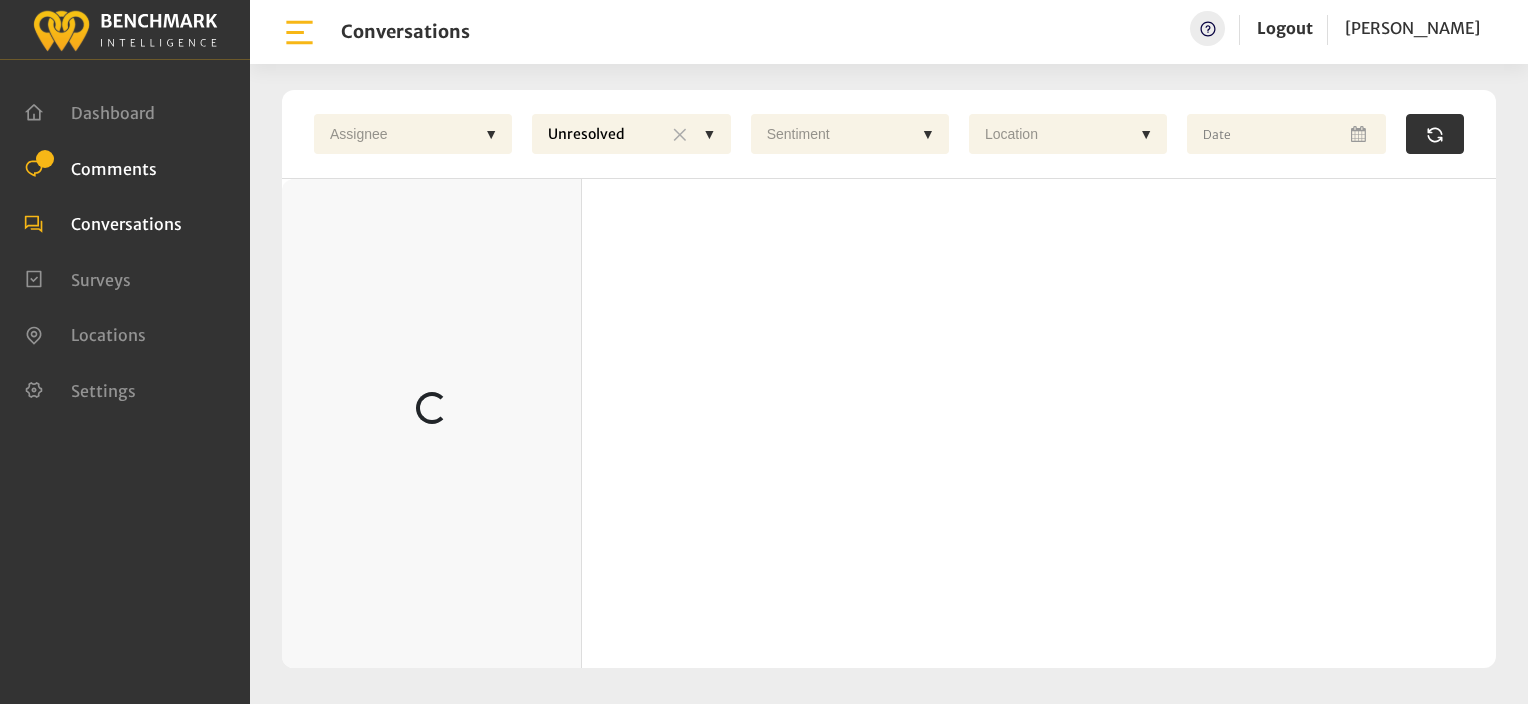 click on "Comments" 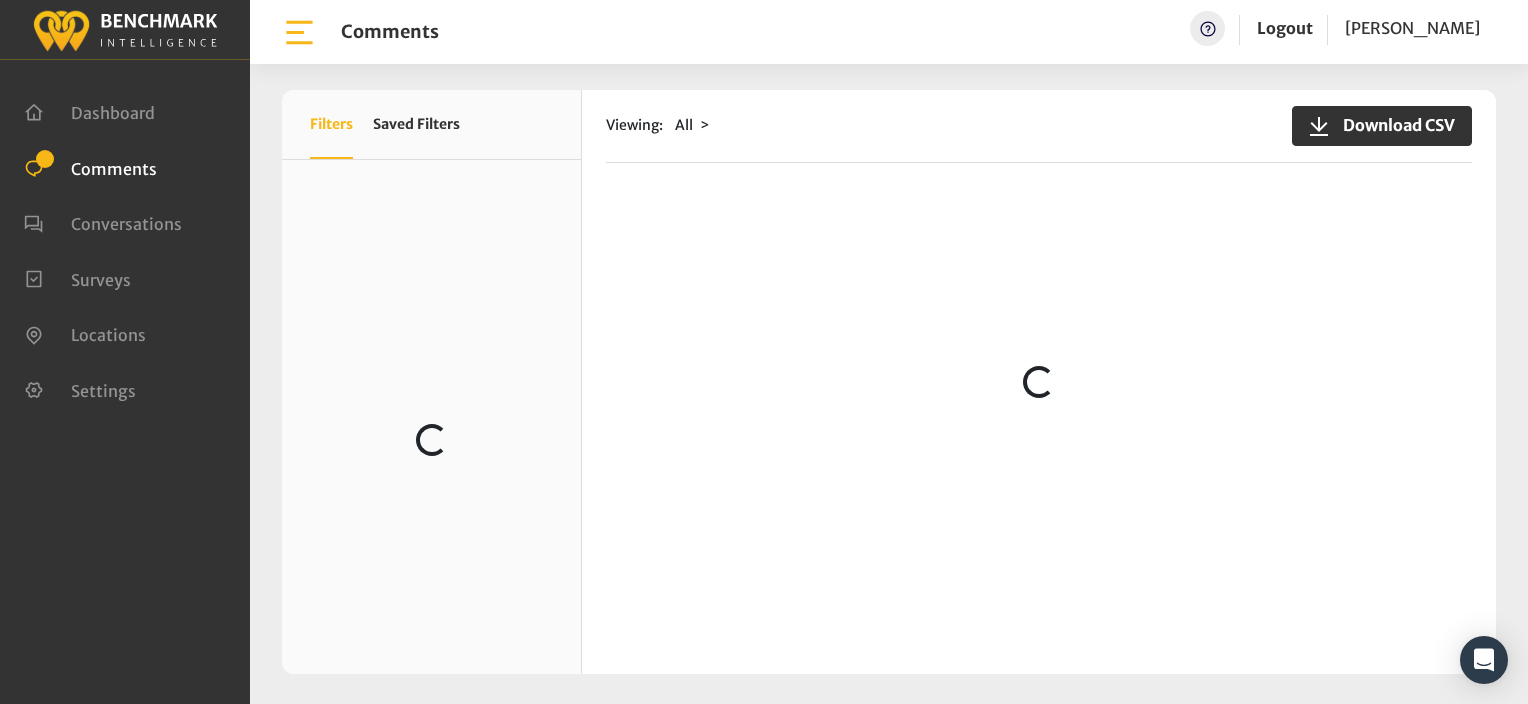 scroll, scrollTop: 0, scrollLeft: 0, axis: both 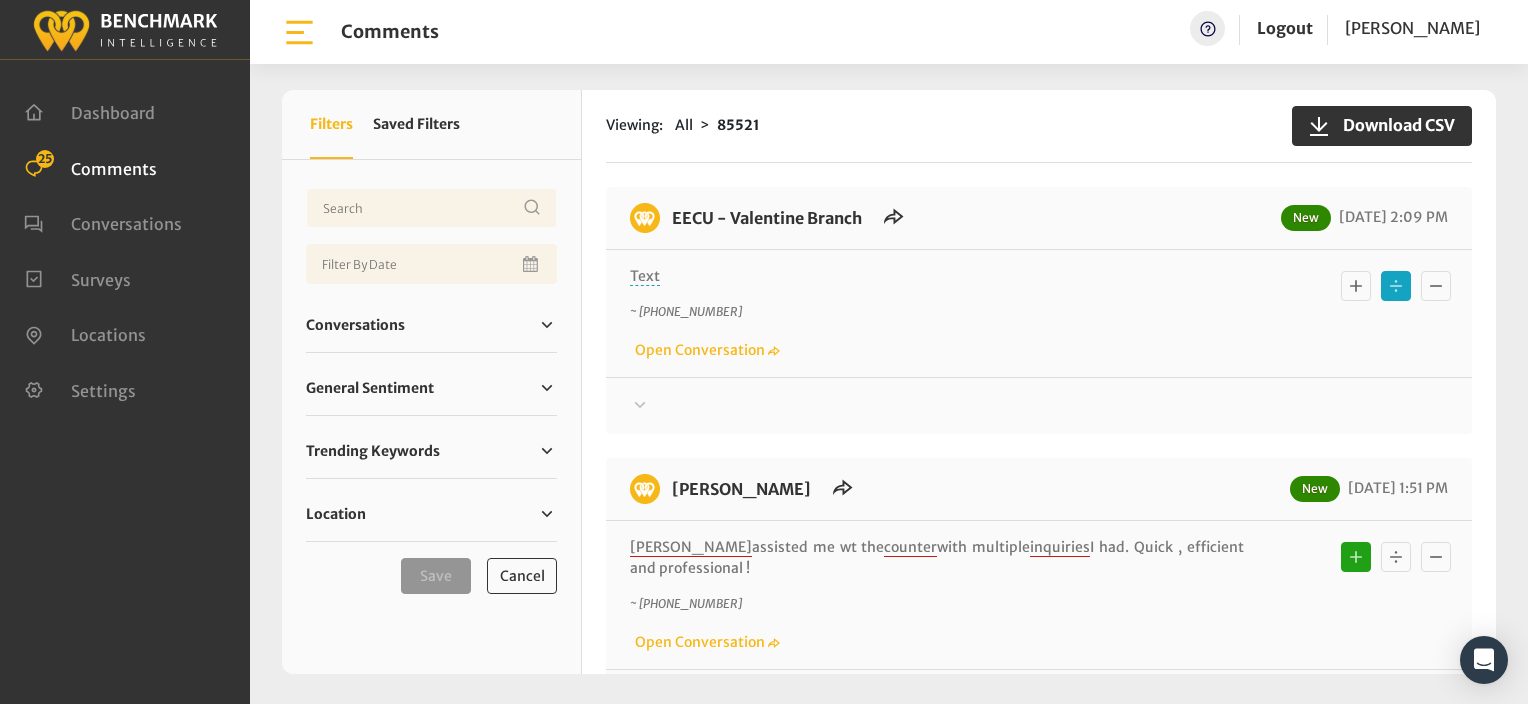 click 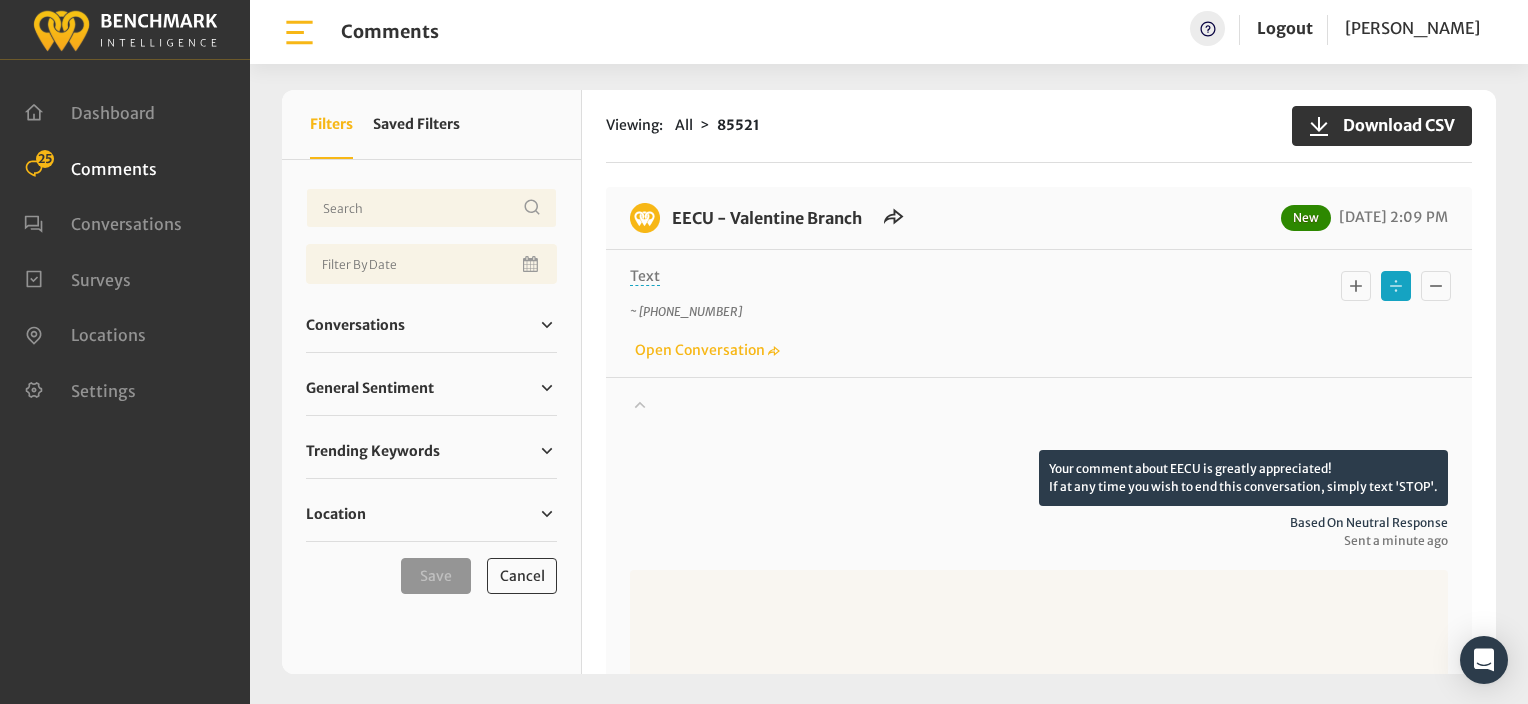 click 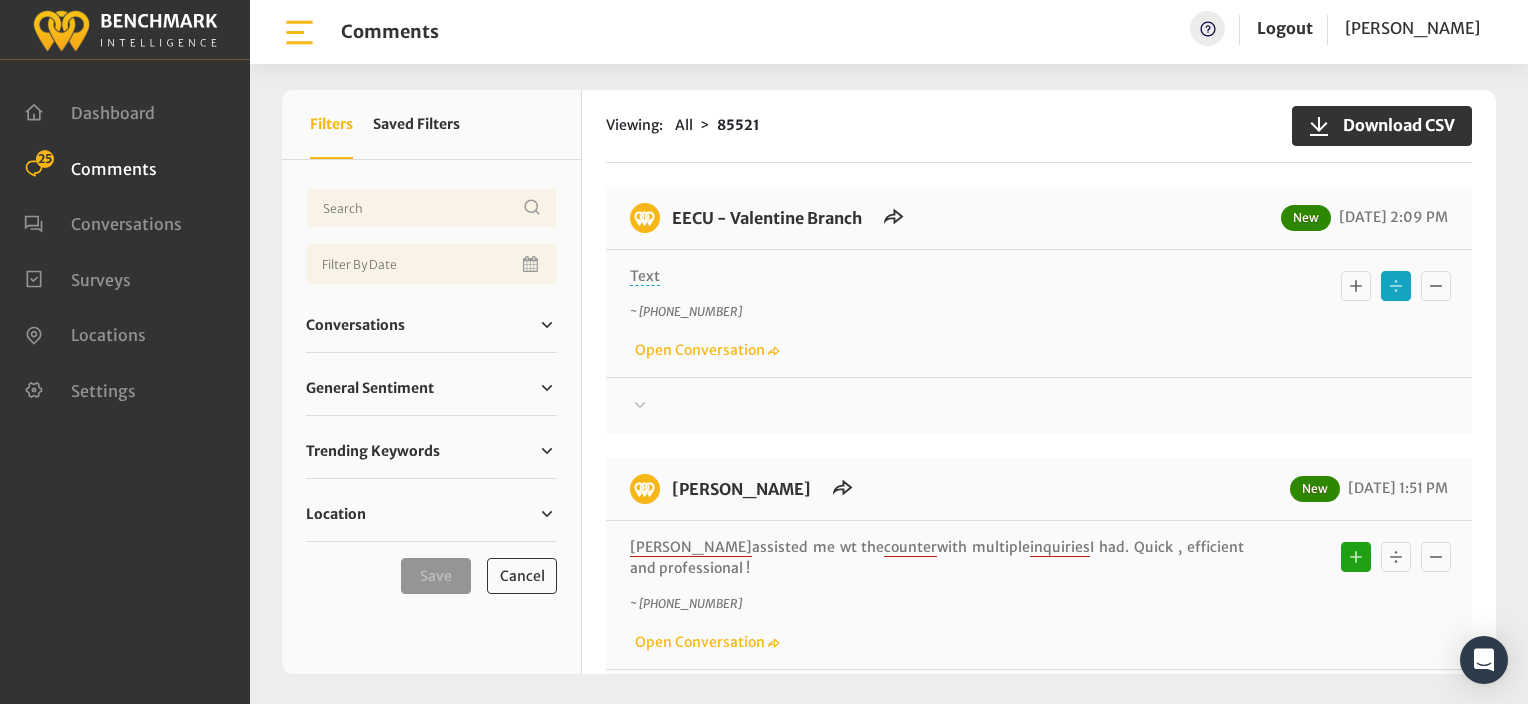 click at bounding box center (1039, 406) 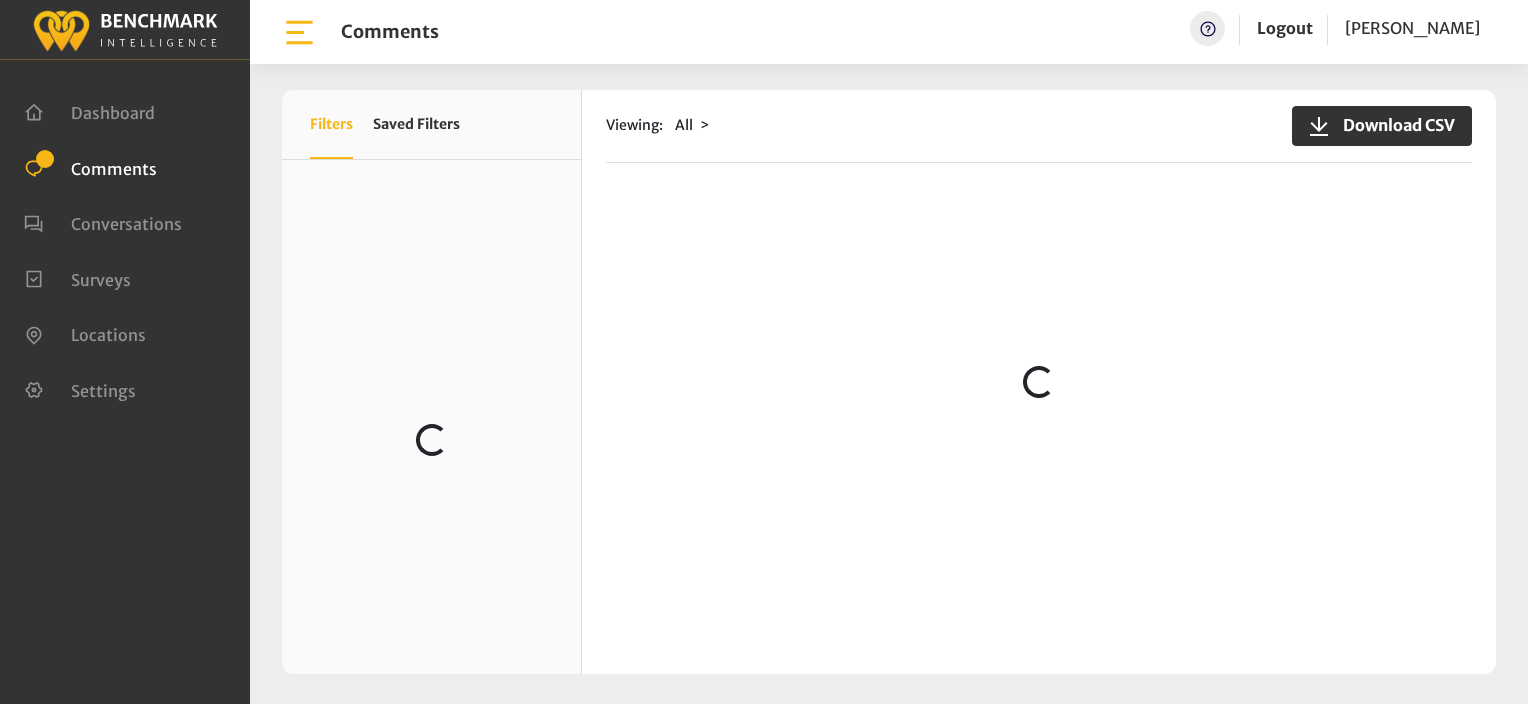 scroll, scrollTop: 0, scrollLeft: 0, axis: both 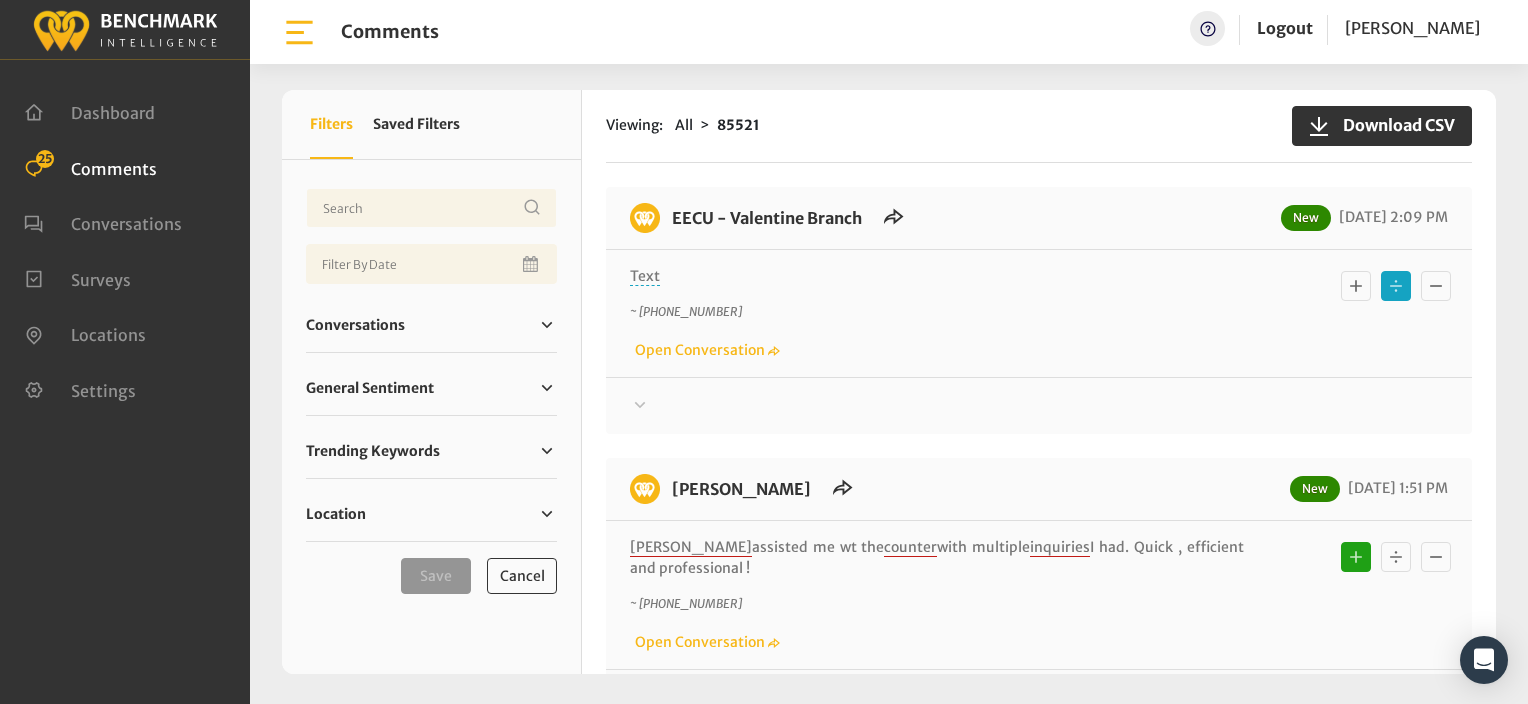 click 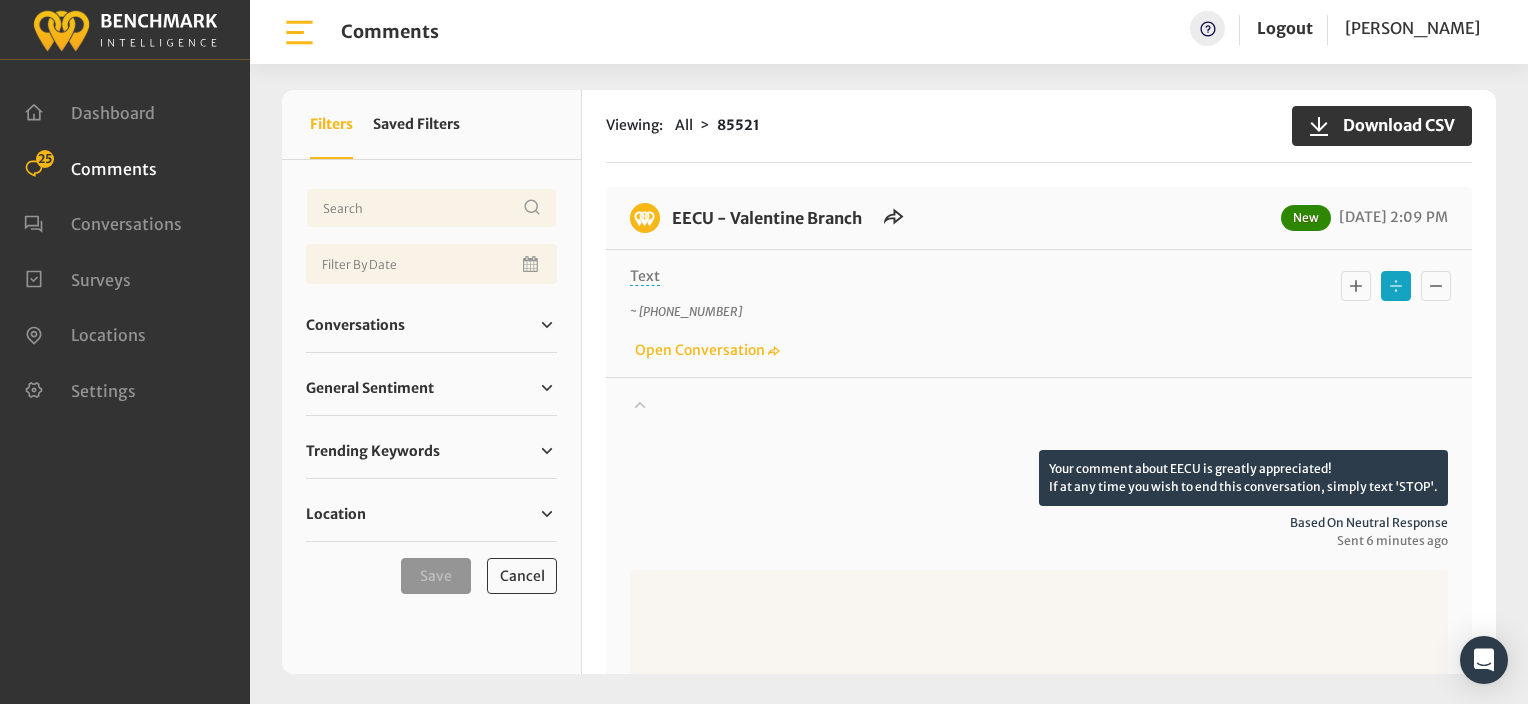 click 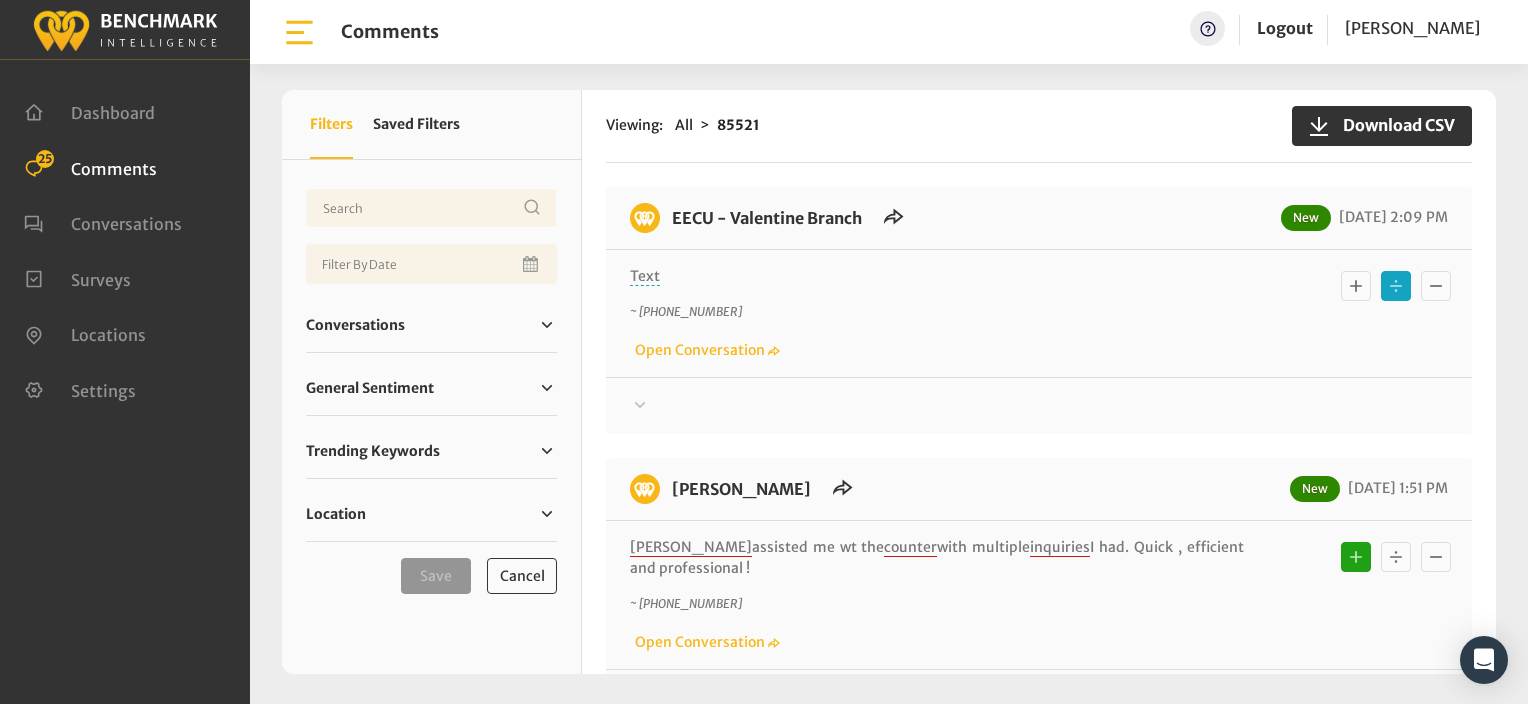 click on "~ +15596965453
Open Conversation" 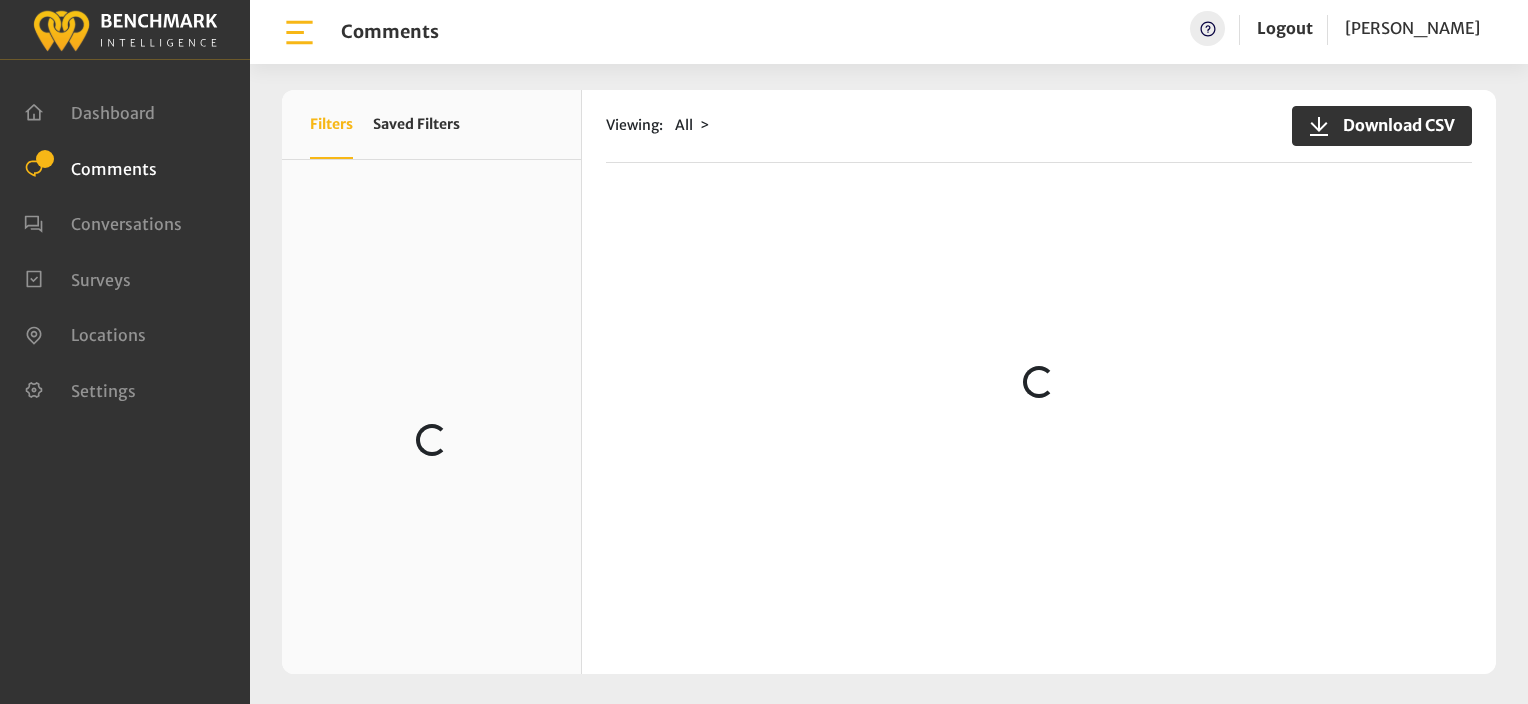 scroll, scrollTop: 0, scrollLeft: 0, axis: both 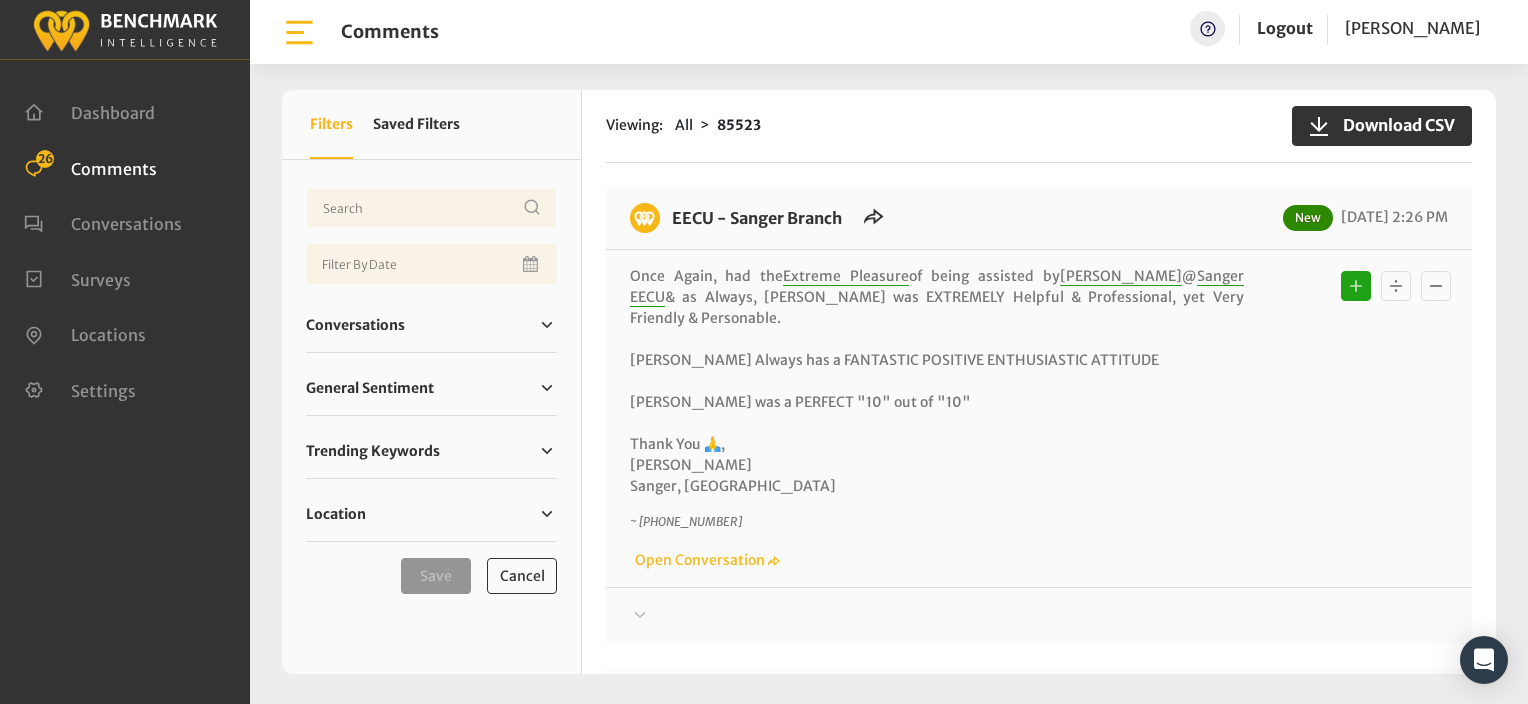 click on "EECU - Sanger Branch
New
07/08/2025 2:26 PM" 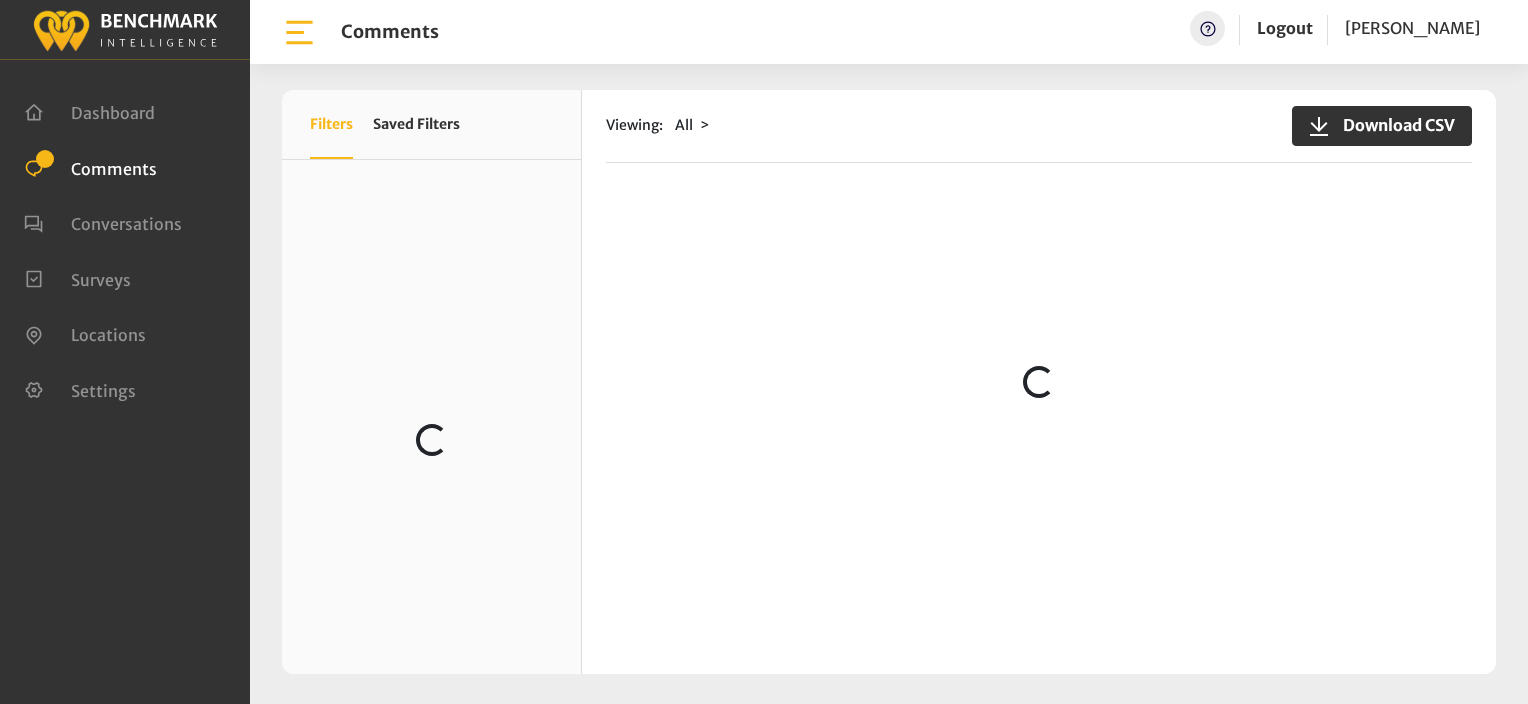 scroll, scrollTop: 0, scrollLeft: 0, axis: both 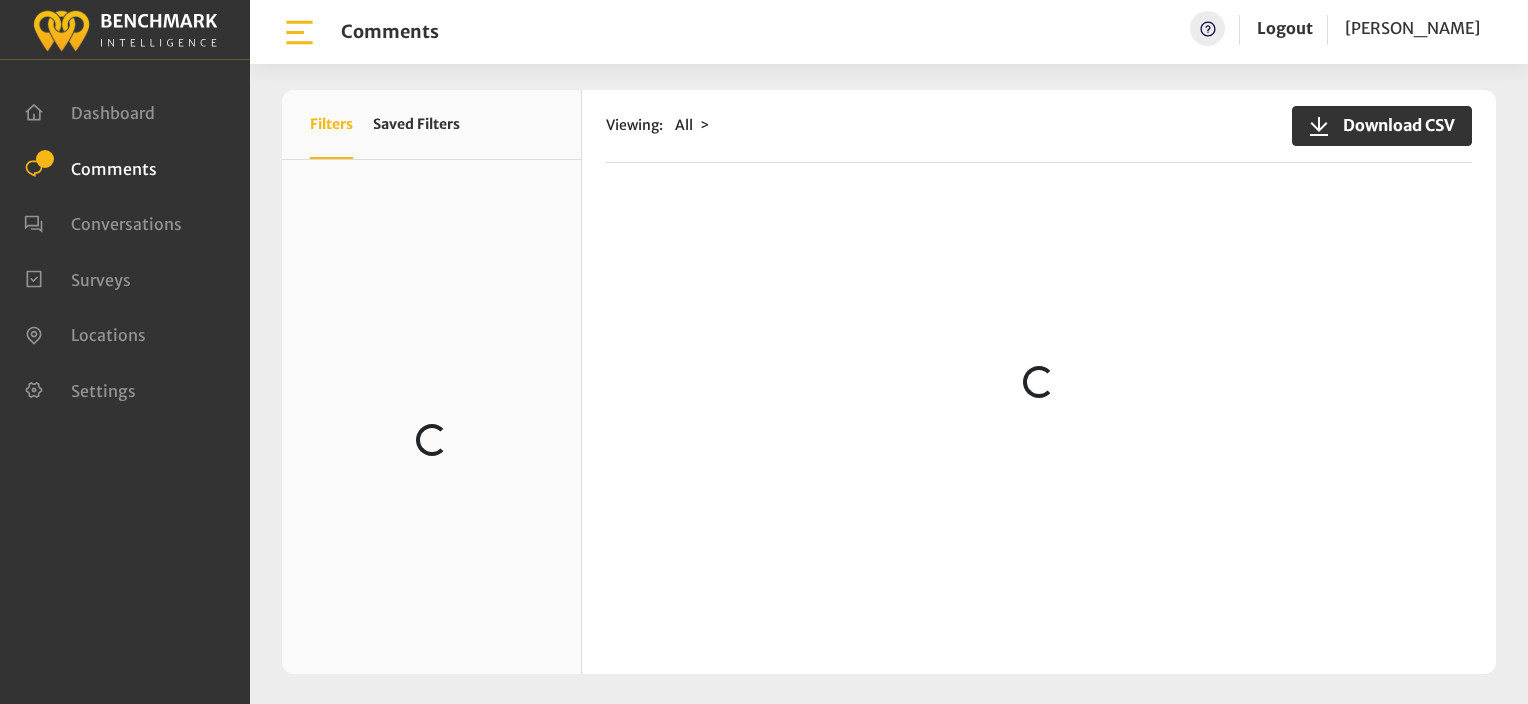 click on "Viewing:
All
Download CSV" 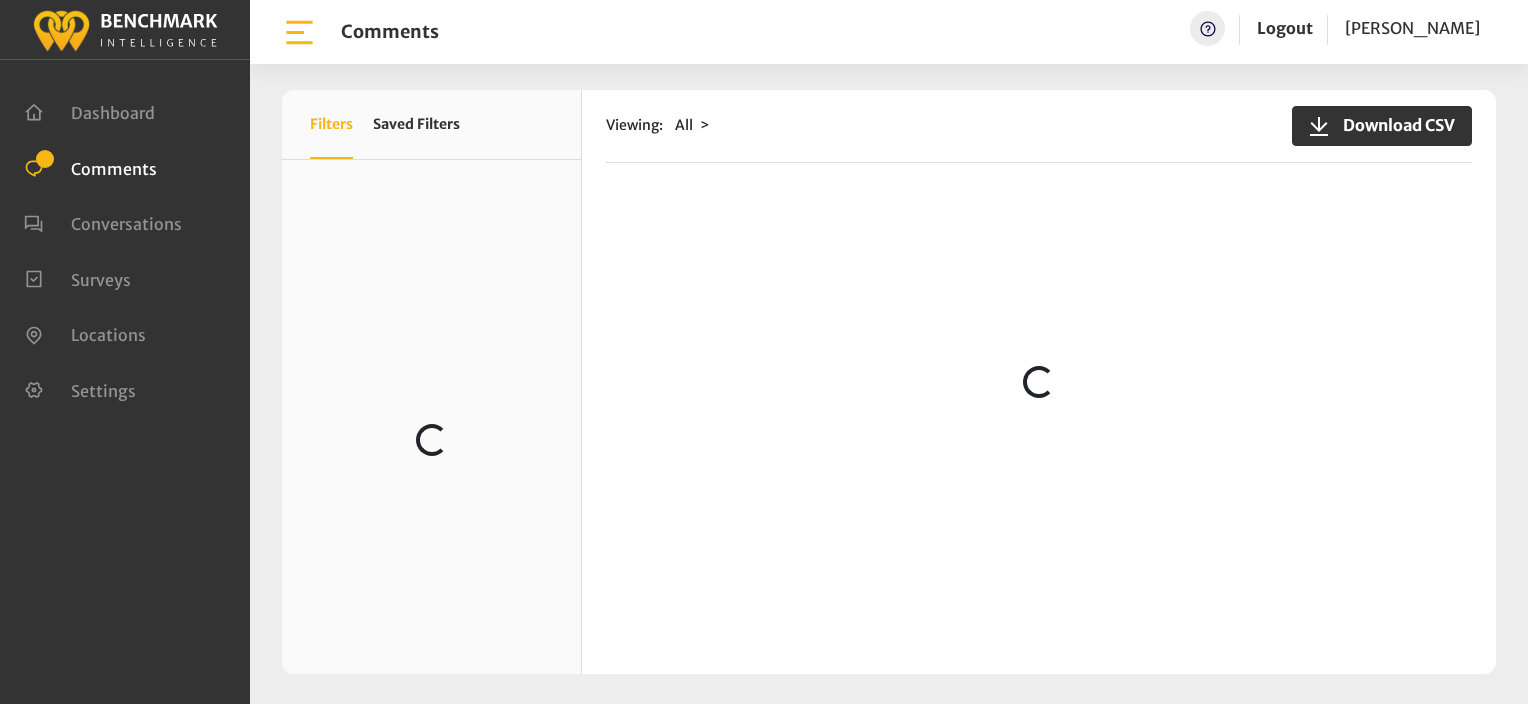 scroll, scrollTop: 2400, scrollLeft: 0, axis: vertical 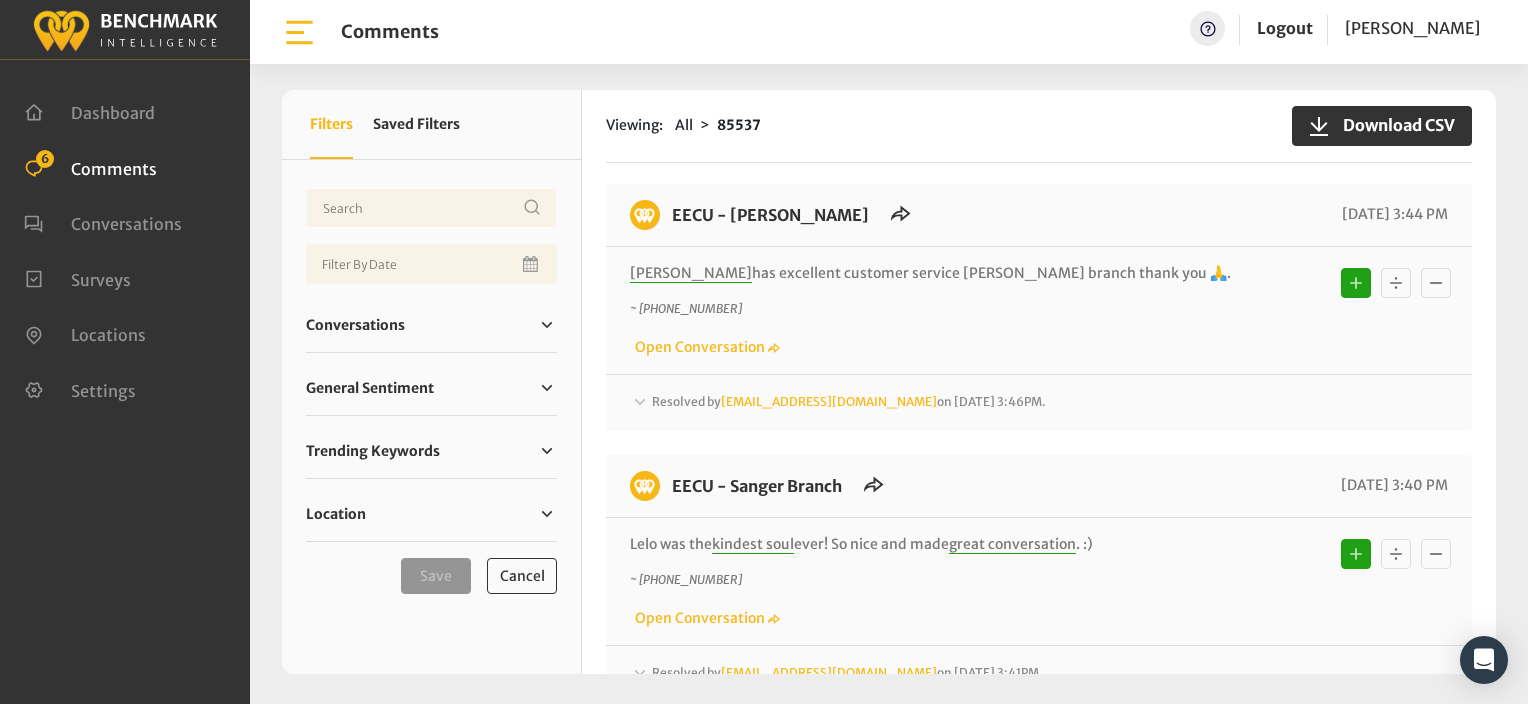 click on "~ +15596445383" 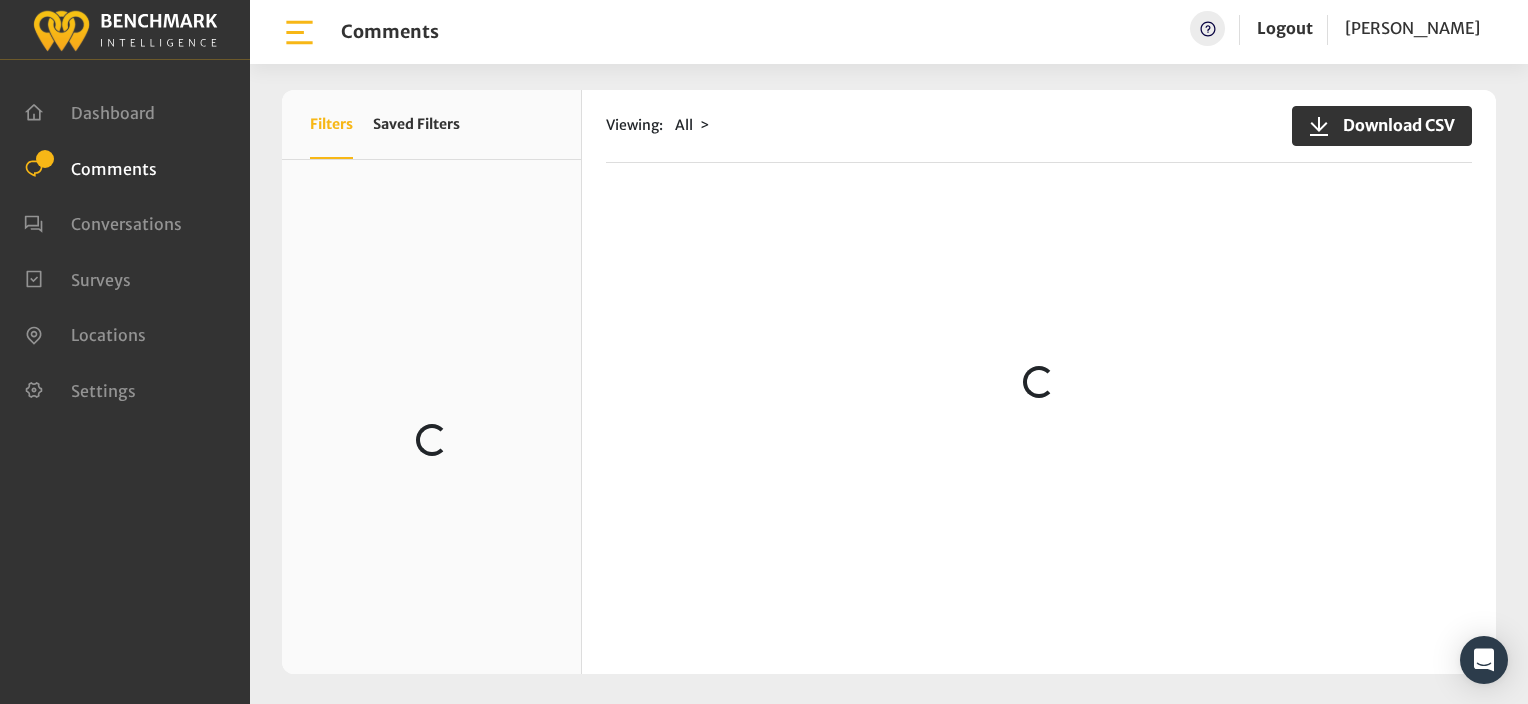 scroll, scrollTop: 0, scrollLeft: 0, axis: both 